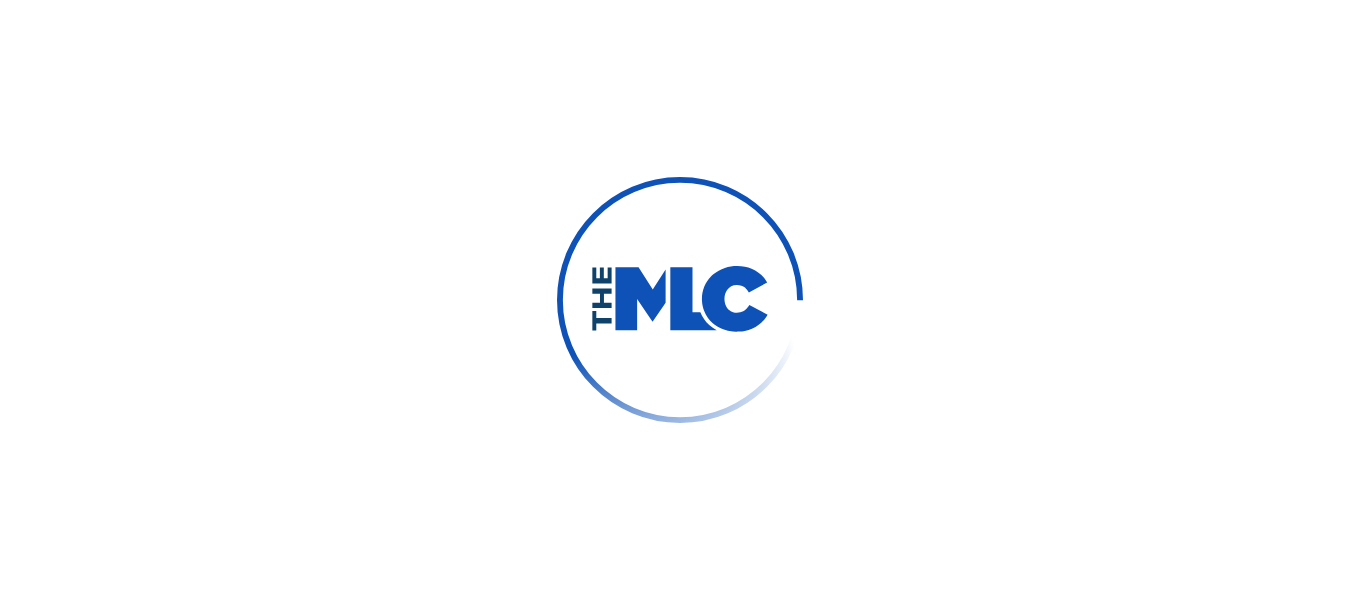 scroll, scrollTop: 0, scrollLeft: 0, axis: both 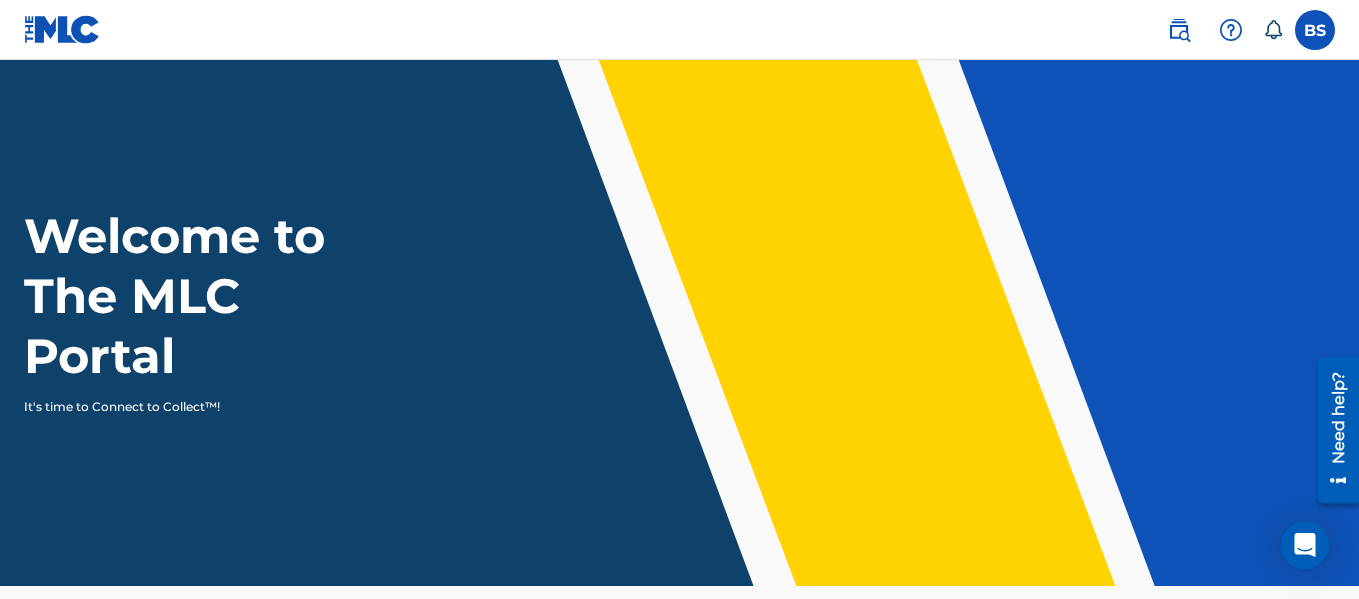 click at bounding box center [1315, 30] 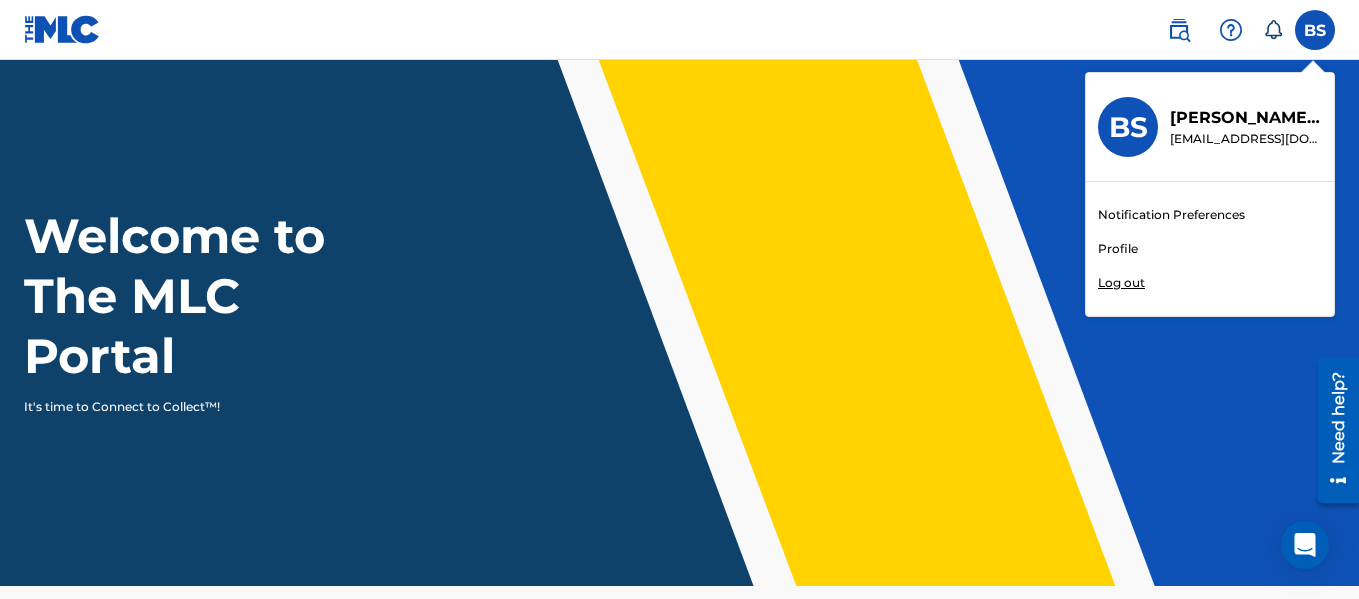 click on "Profile" at bounding box center [1118, 249] 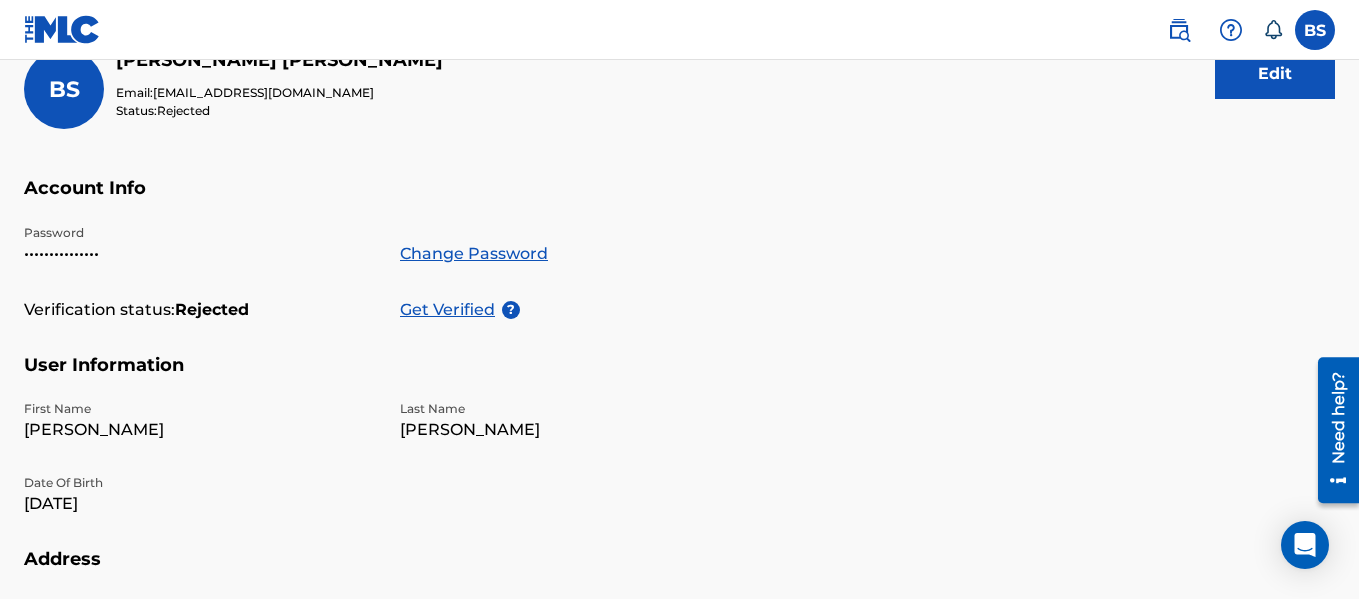 scroll, scrollTop: 266, scrollLeft: 0, axis: vertical 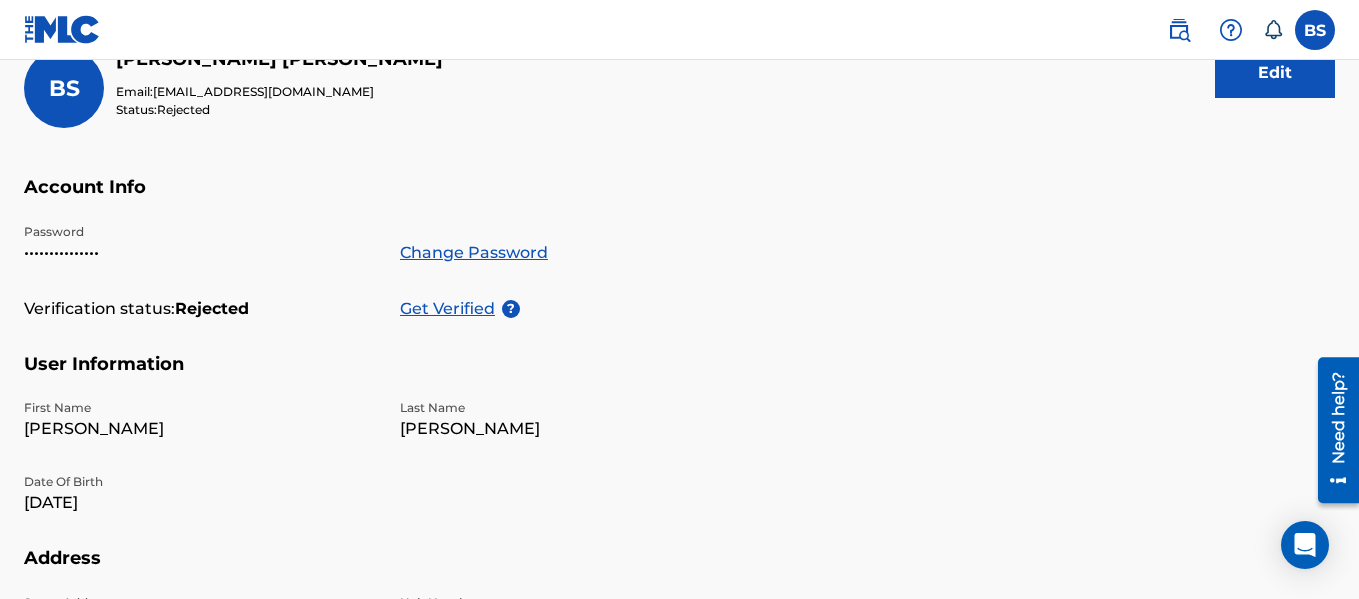 click on "Get Verified" at bounding box center [451, 309] 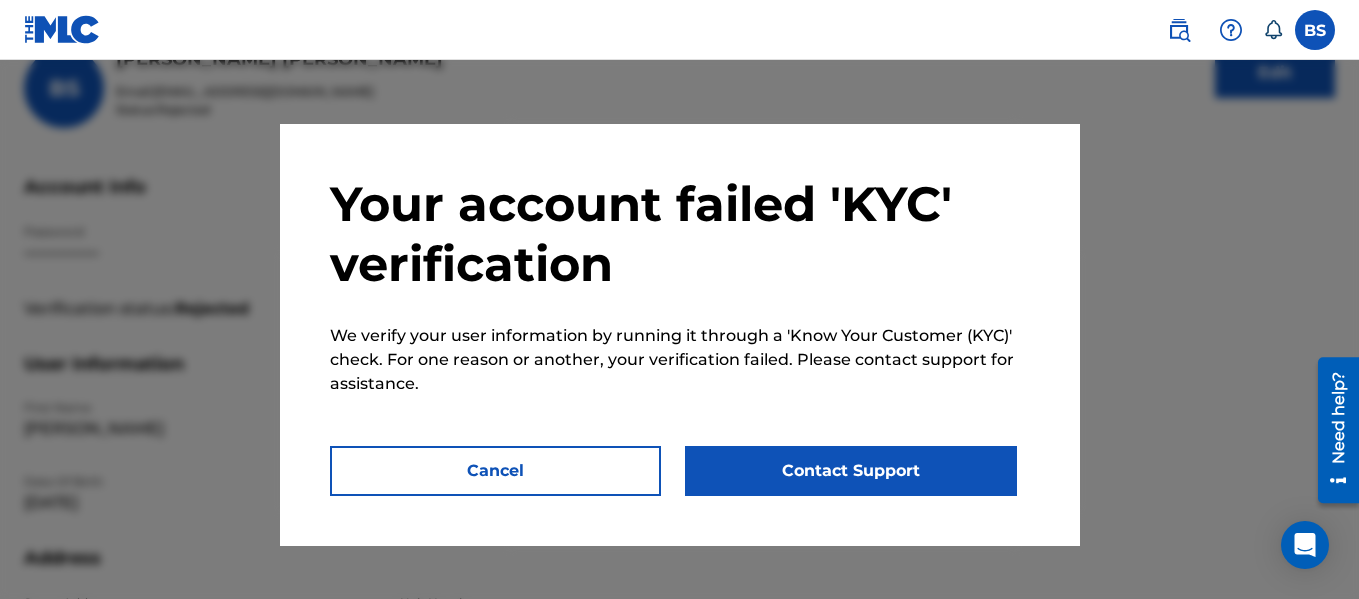 click on "Contact Support" at bounding box center (851, 471) 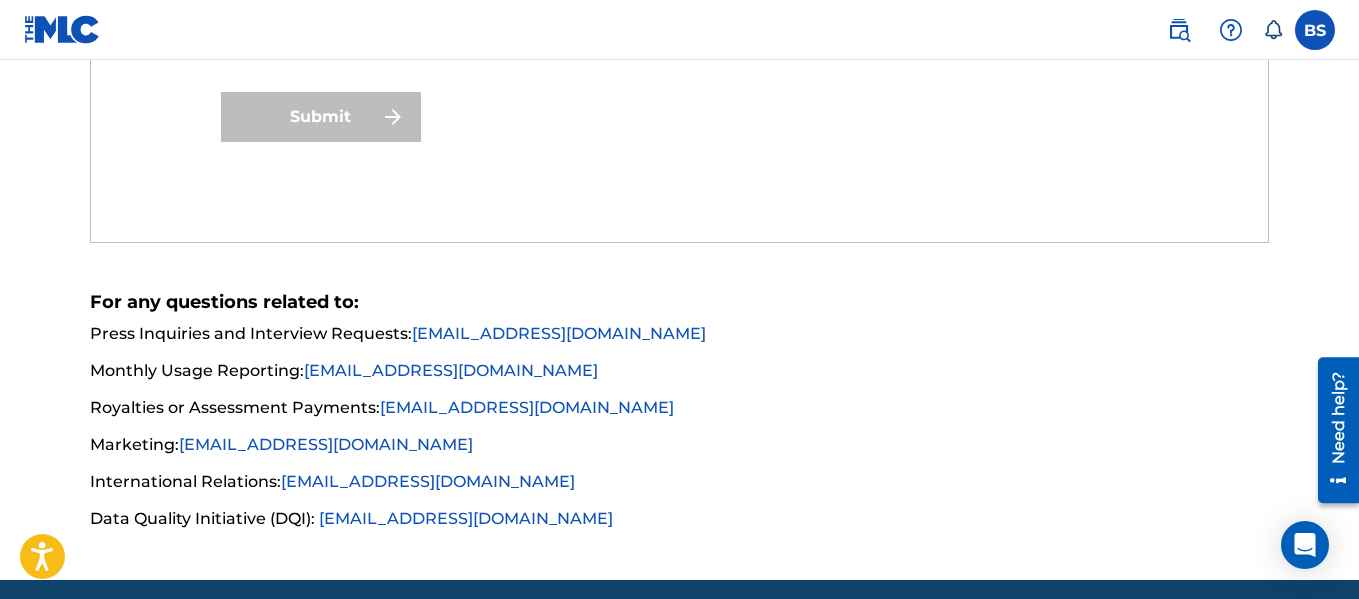 scroll, scrollTop: 1453, scrollLeft: 0, axis: vertical 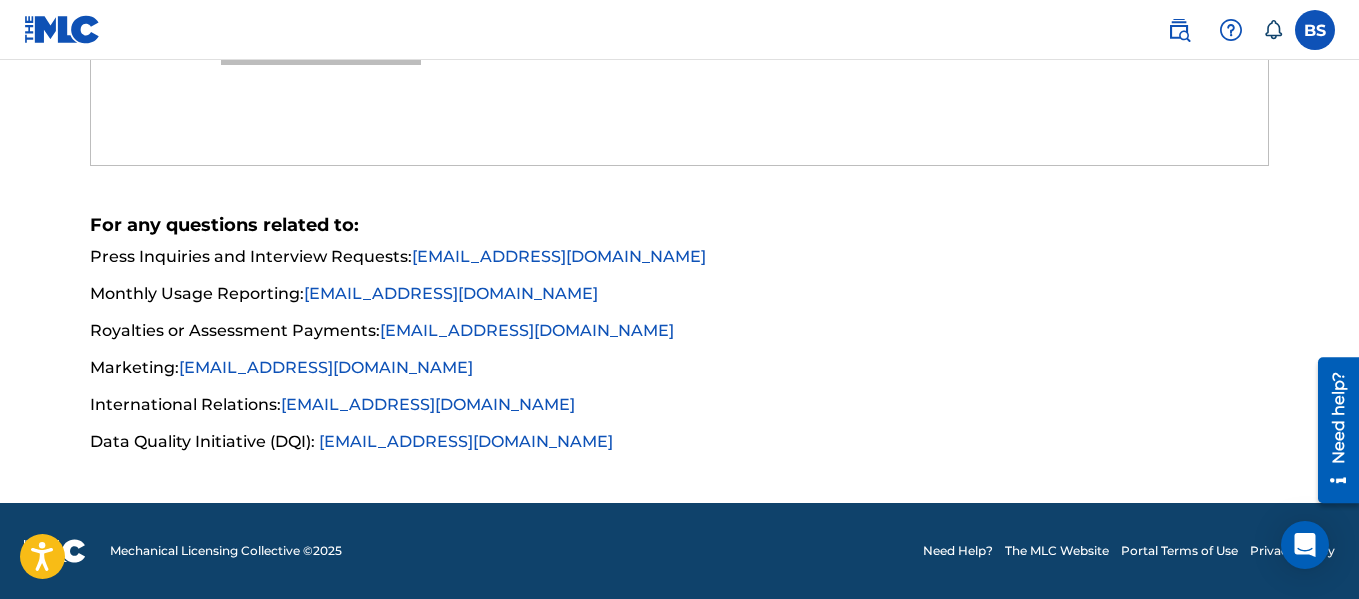 click on "Monthly Usage Reporting:  [EMAIL_ADDRESS][DOMAIN_NAME]" at bounding box center (680, 300) 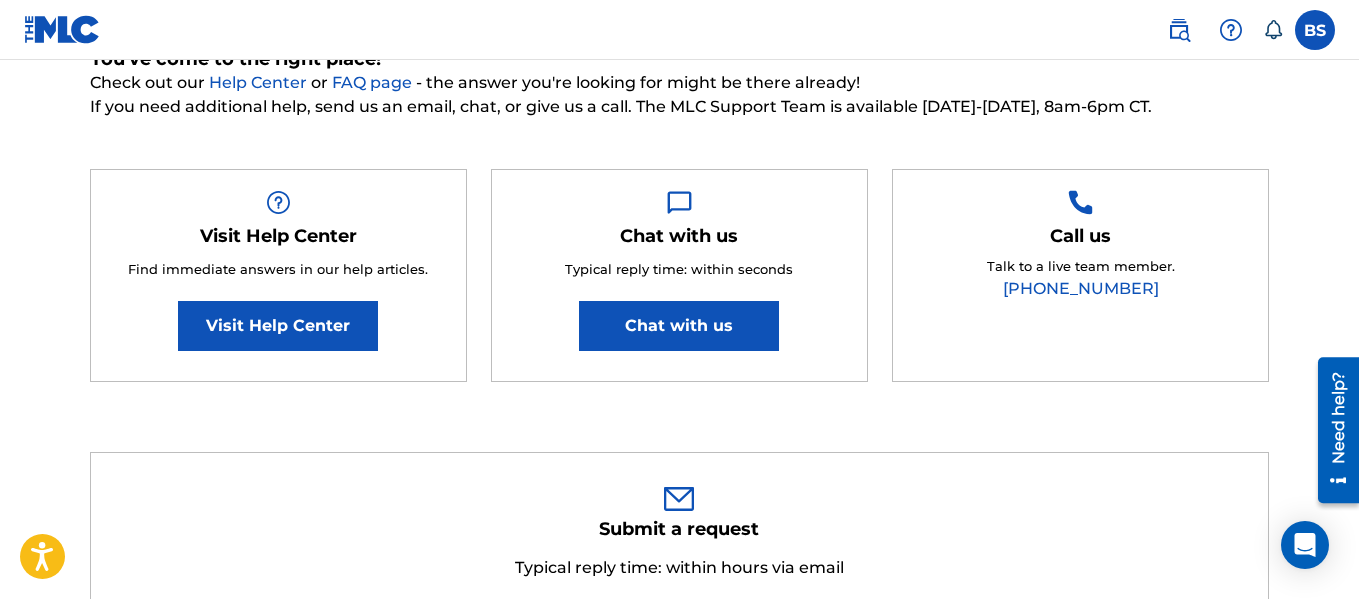 scroll, scrollTop: 0, scrollLeft: 0, axis: both 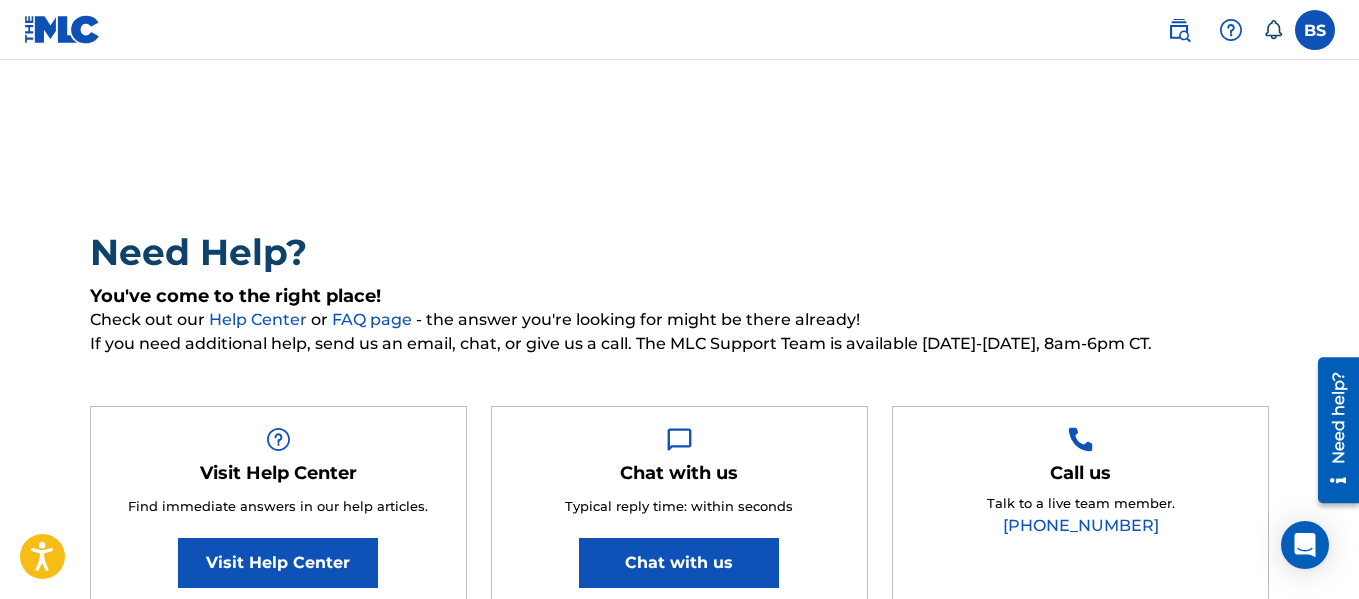 click at bounding box center [1179, 30] 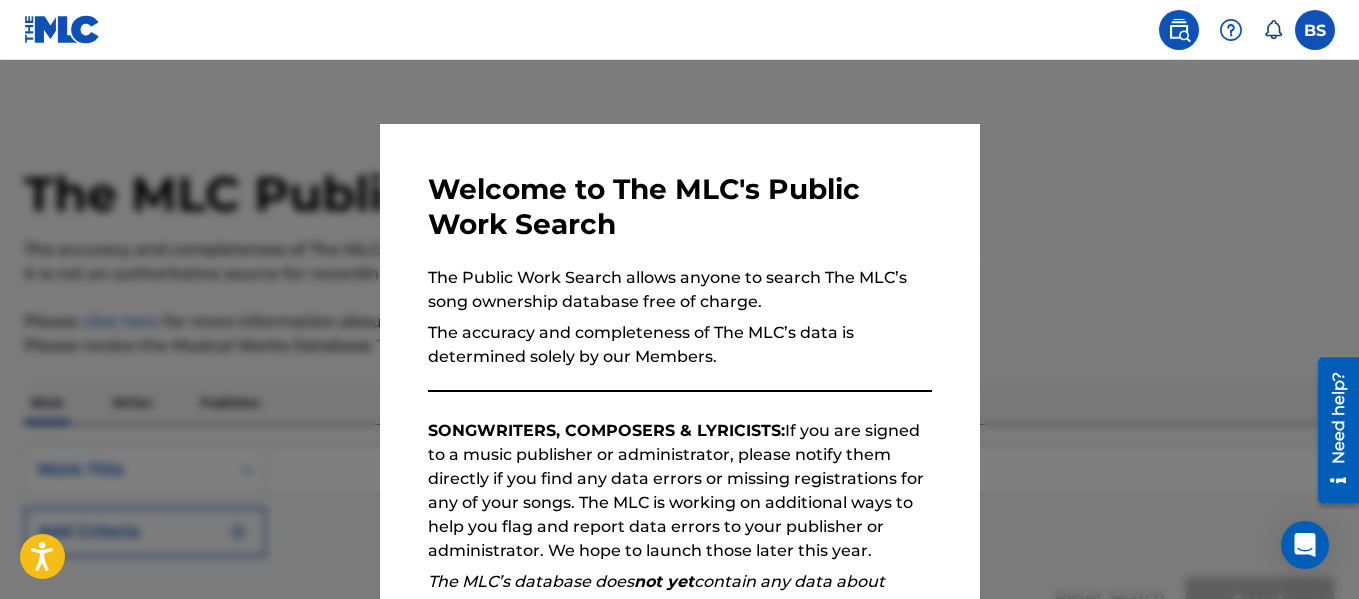 scroll, scrollTop: 316, scrollLeft: 0, axis: vertical 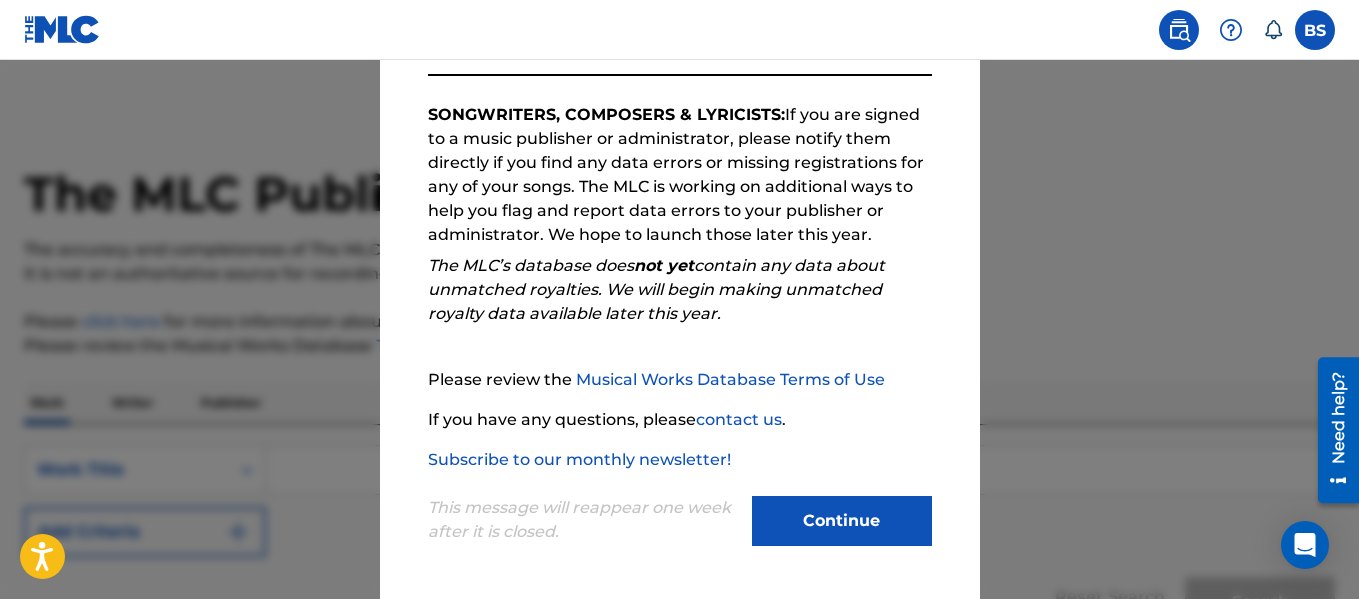 click at bounding box center (679, 359) 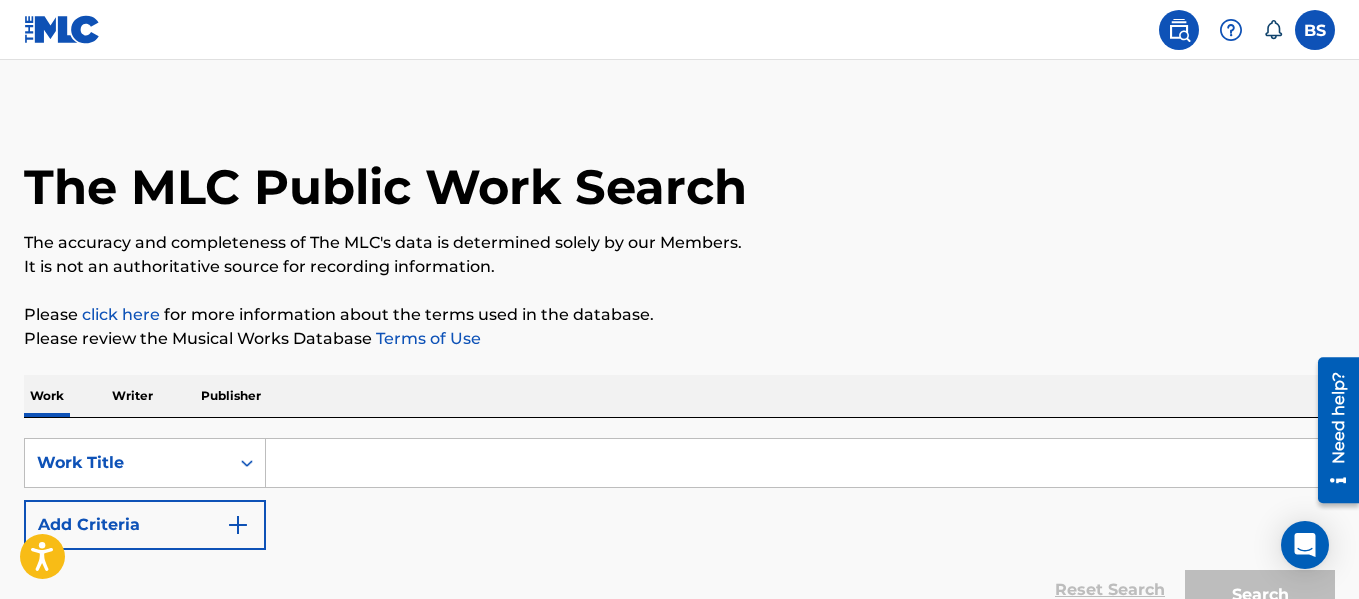 scroll, scrollTop: 6, scrollLeft: 0, axis: vertical 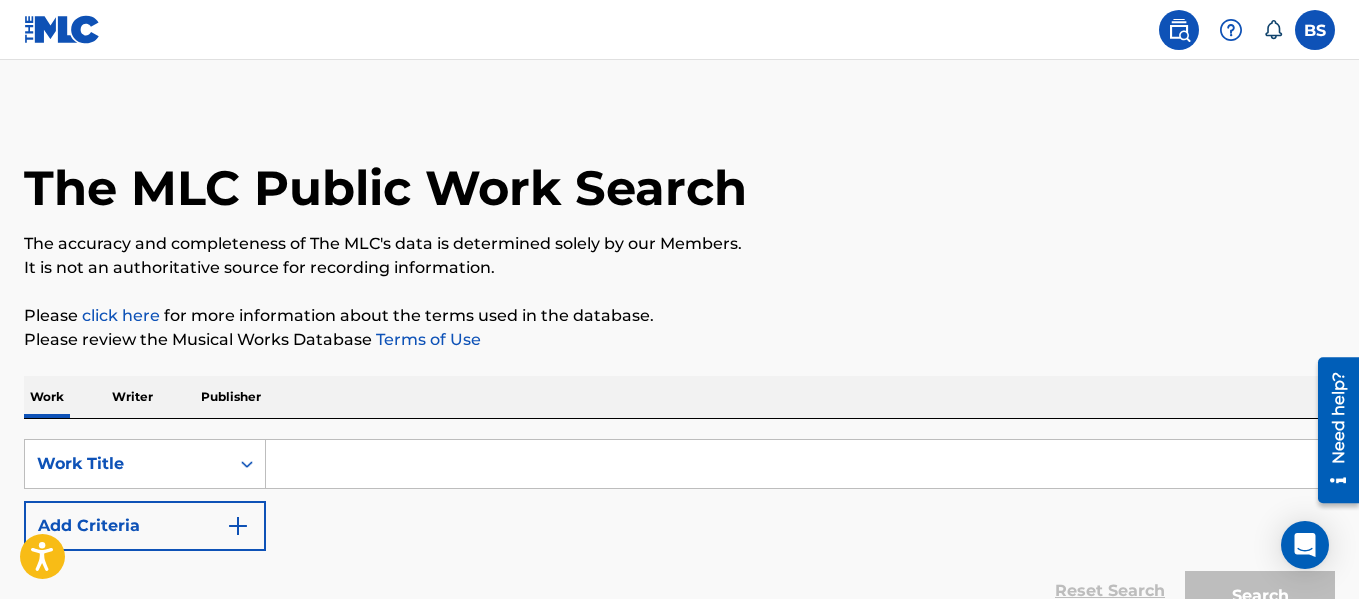 click at bounding box center [1315, 30] 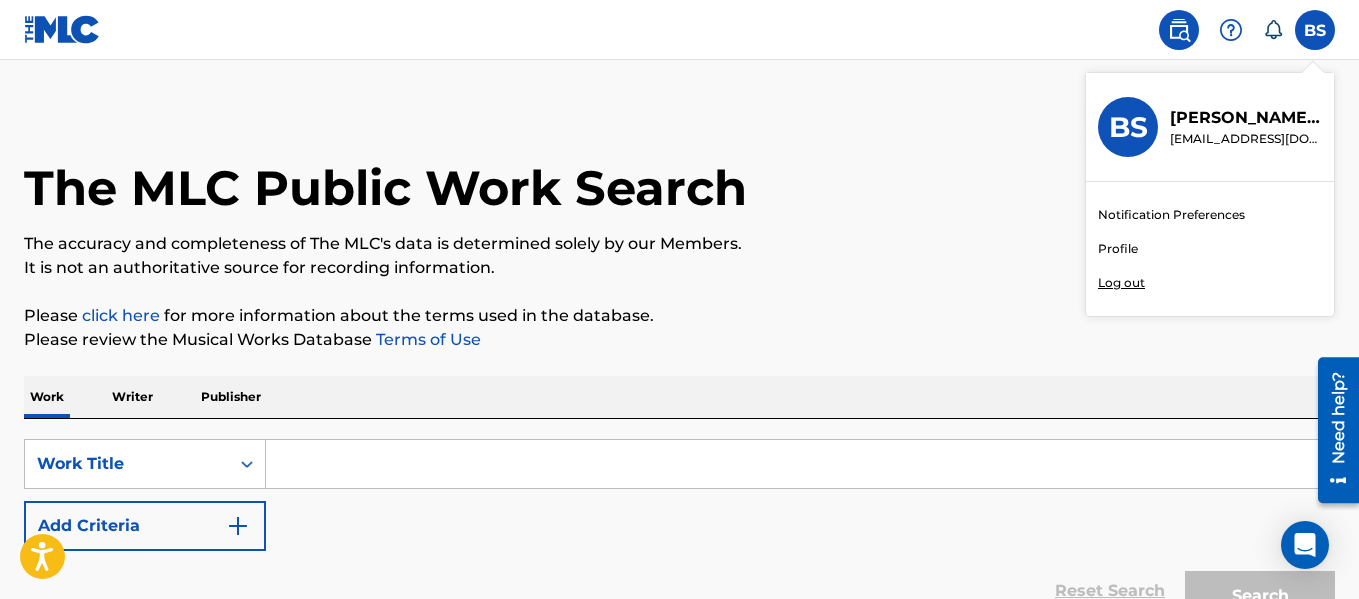 click on "Profile" at bounding box center [1118, 249] 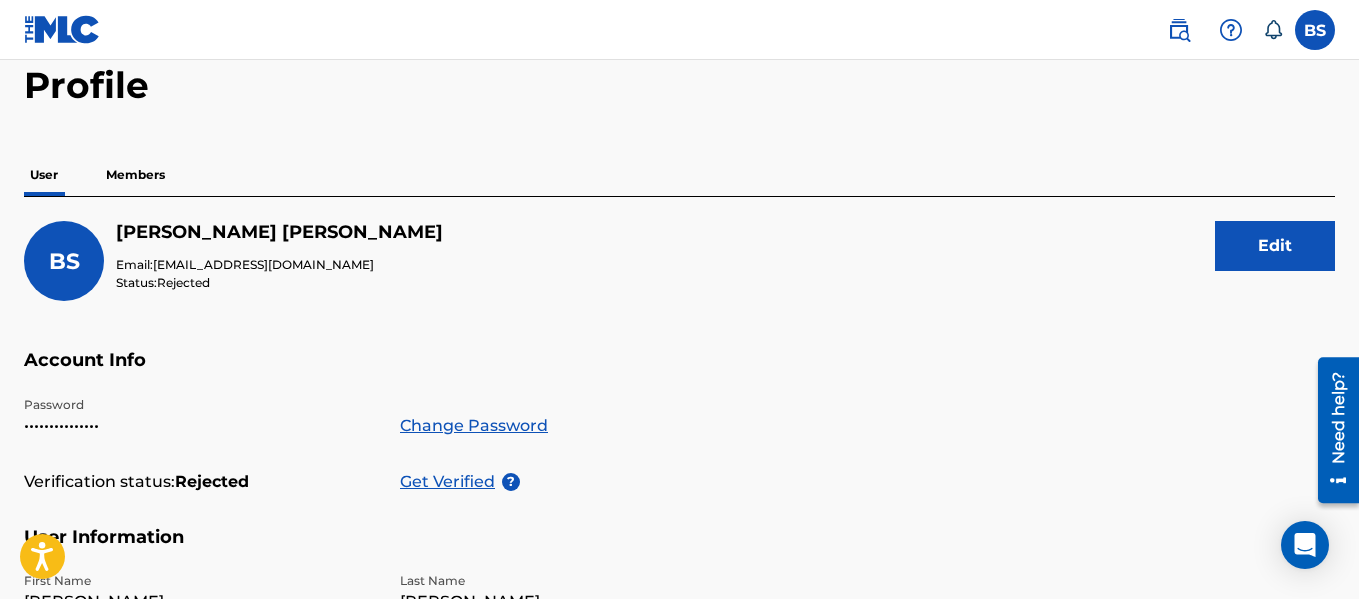 scroll, scrollTop: 70, scrollLeft: 0, axis: vertical 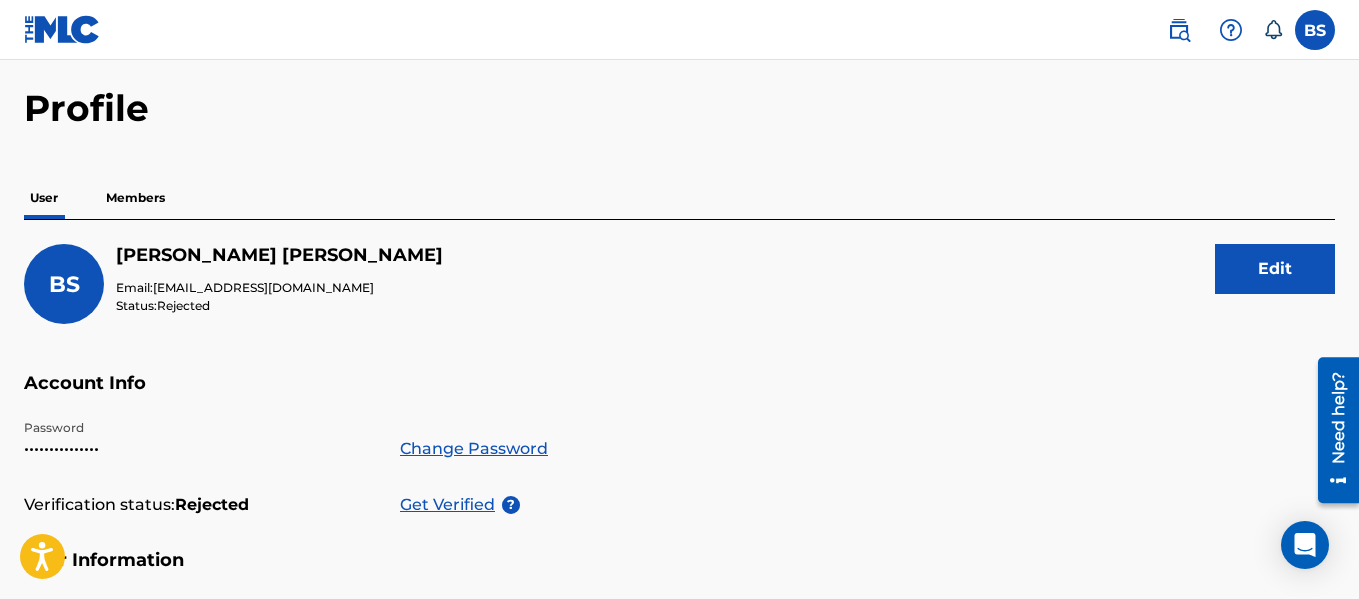 click on "Members" at bounding box center [135, 198] 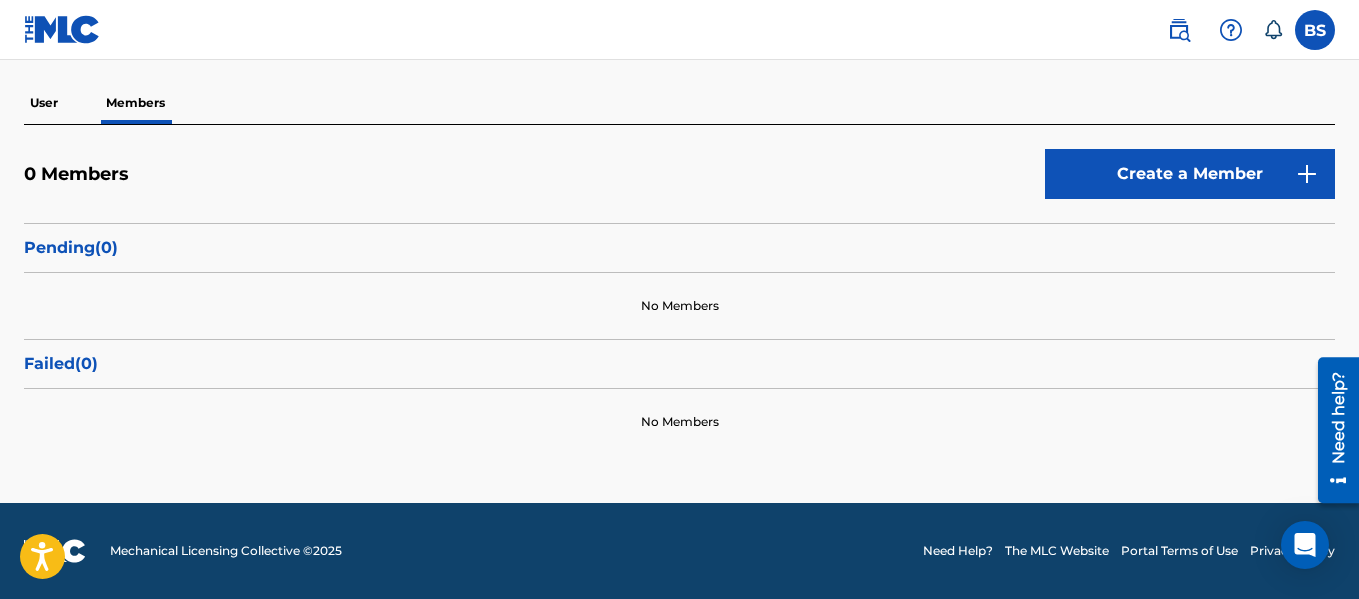 scroll, scrollTop: 0, scrollLeft: 0, axis: both 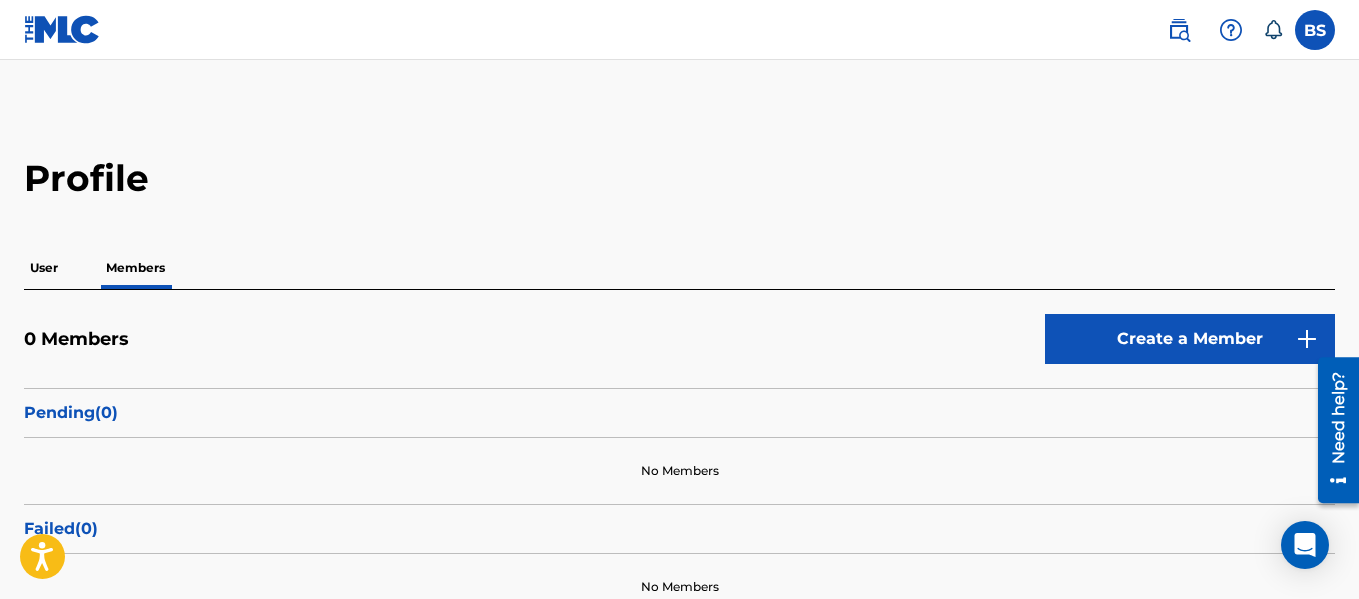 click on "User Members" at bounding box center (679, 268) 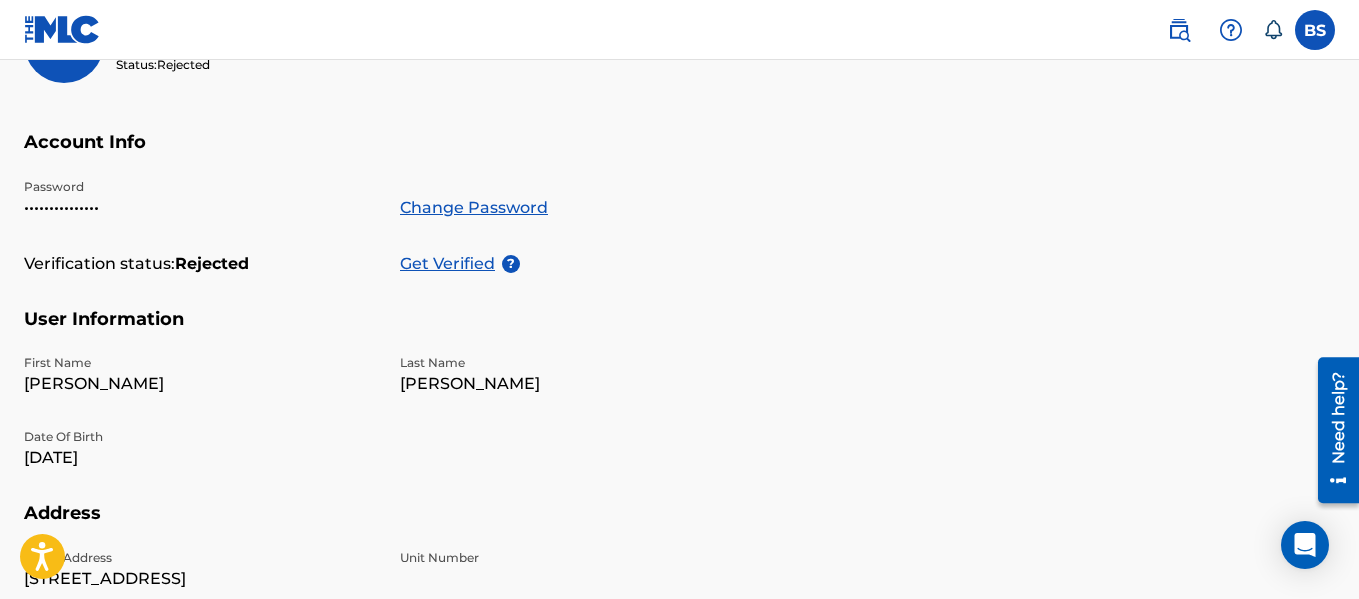 scroll, scrollTop: 158, scrollLeft: 0, axis: vertical 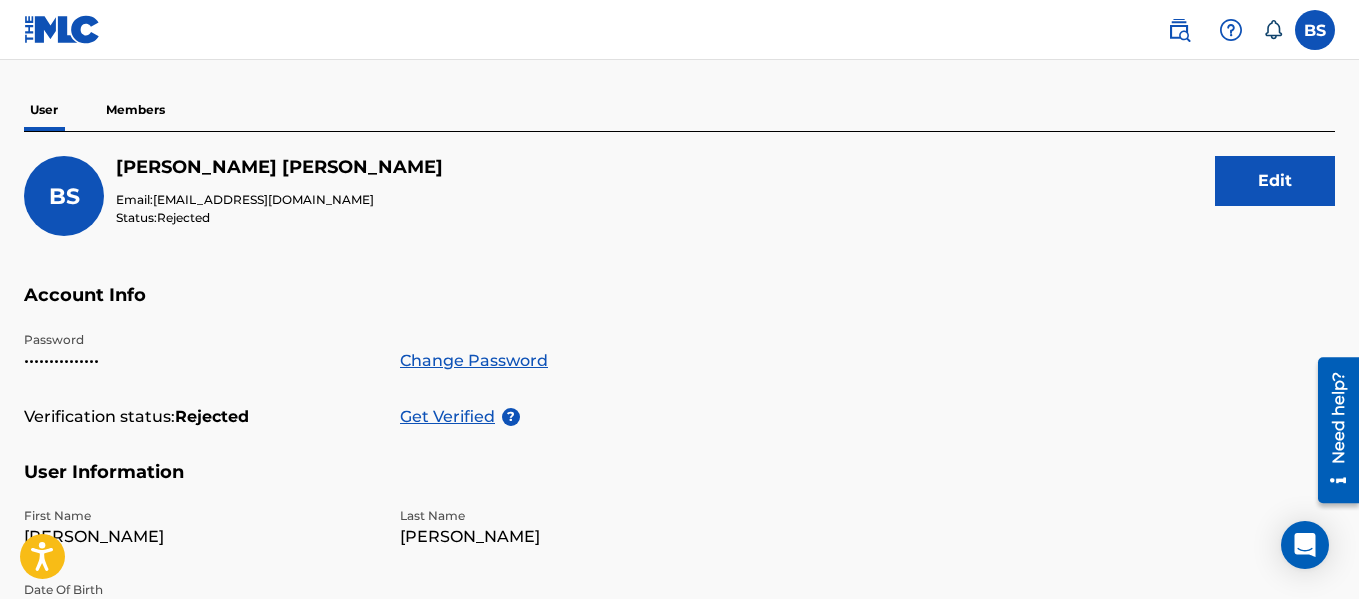 click on "Edit" at bounding box center (1275, 181) 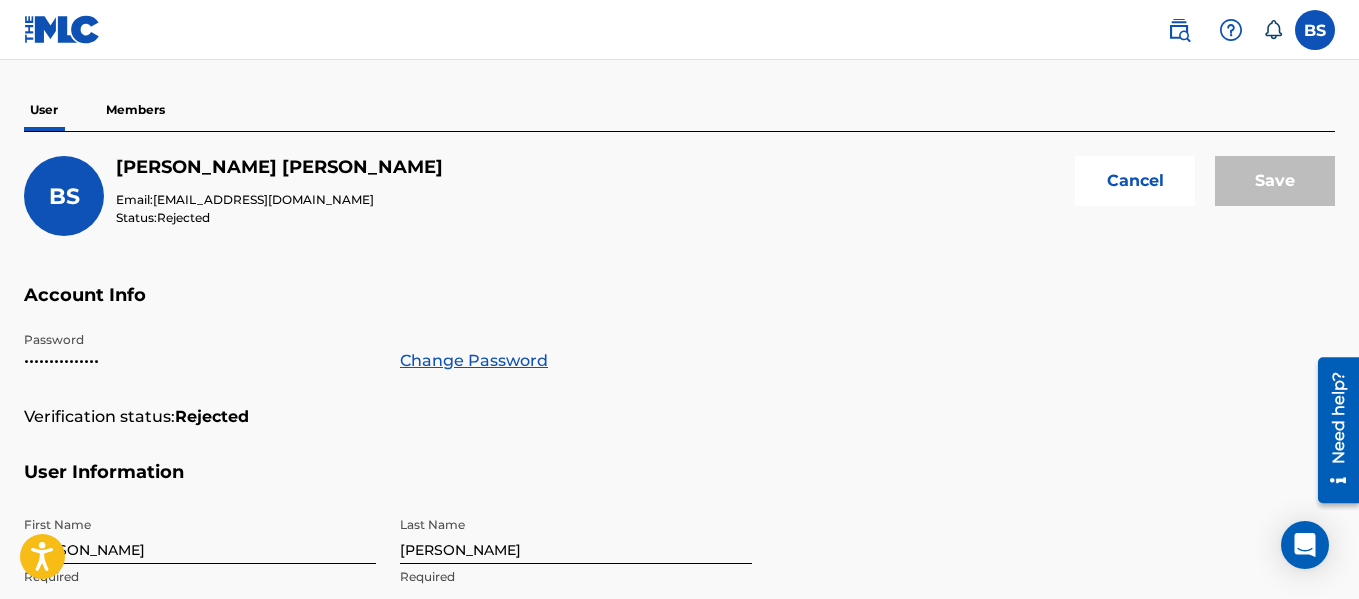click on "Cancel" at bounding box center (1135, 181) 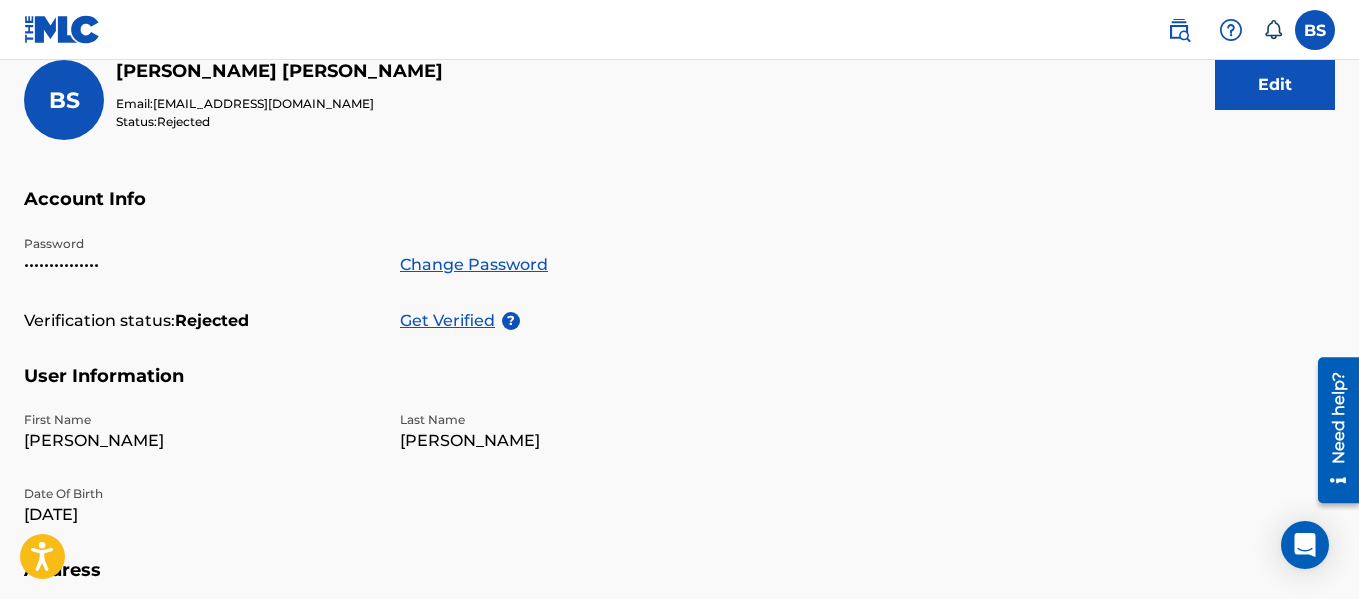 scroll, scrollTop: 256, scrollLeft: 0, axis: vertical 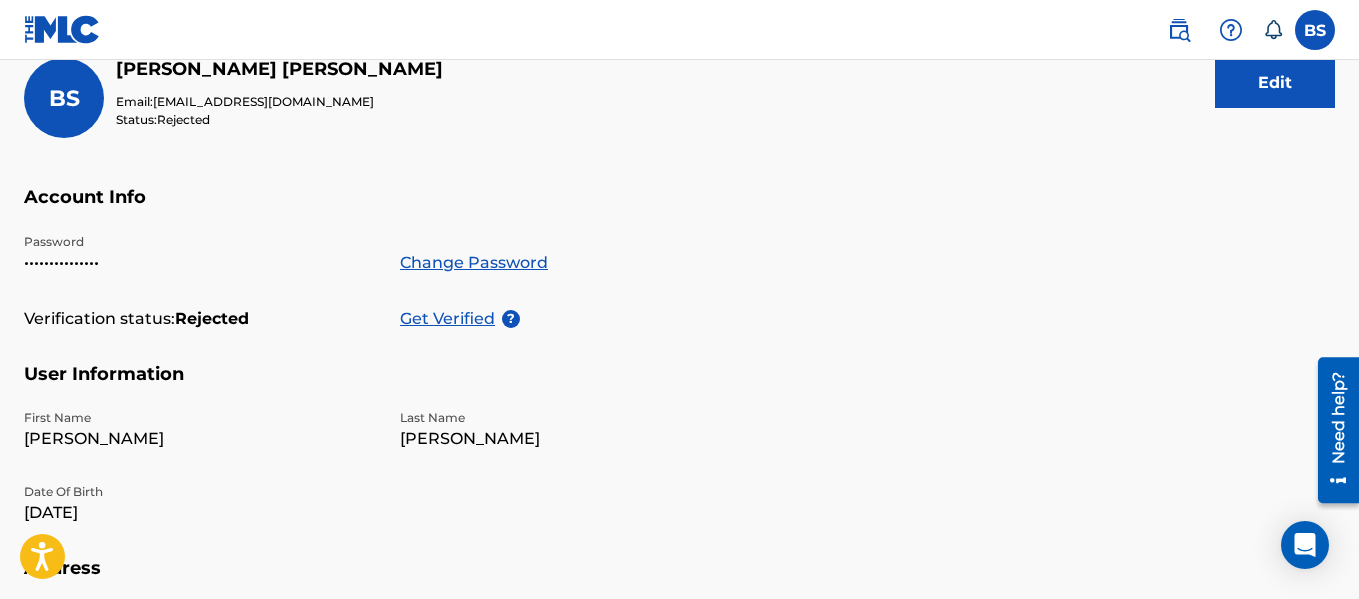 click at bounding box center [1315, 30] 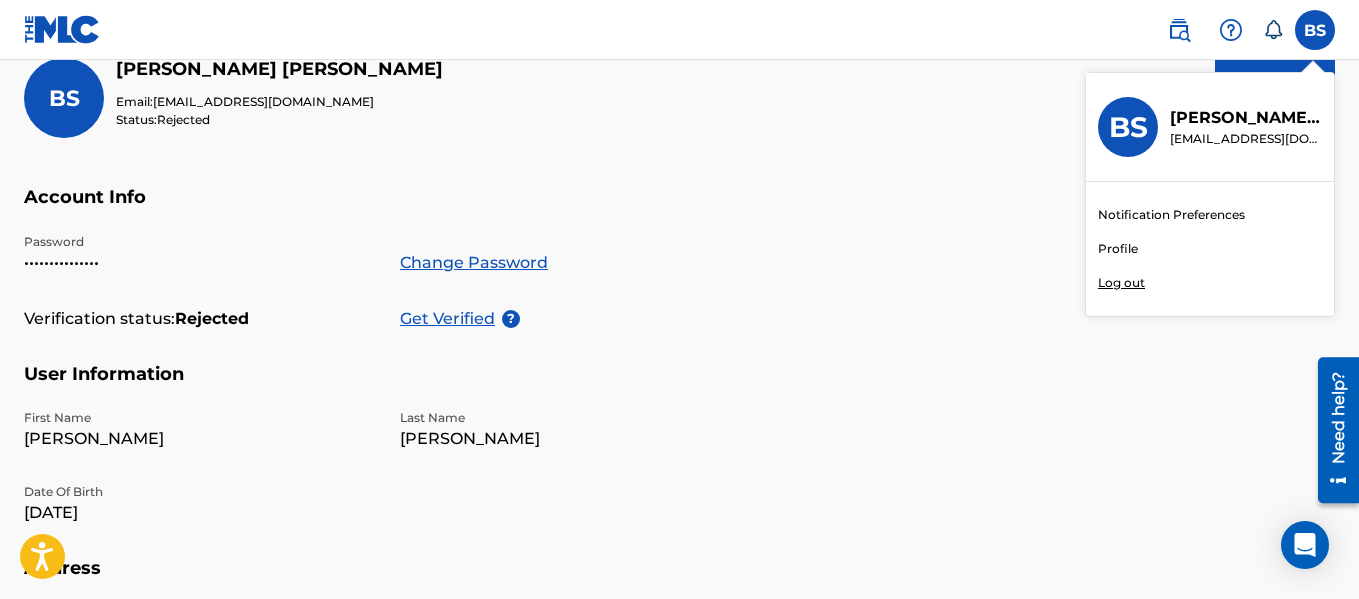 click on "Notification Preferences" at bounding box center (1171, 215) 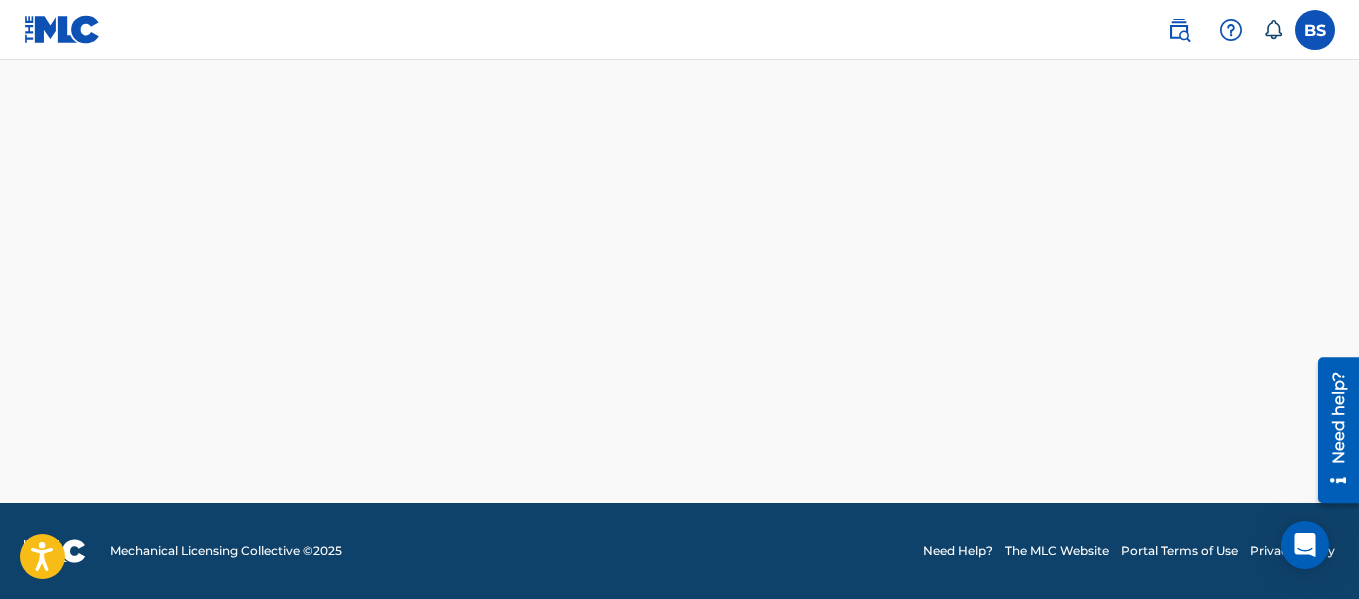 scroll, scrollTop: 0, scrollLeft: 0, axis: both 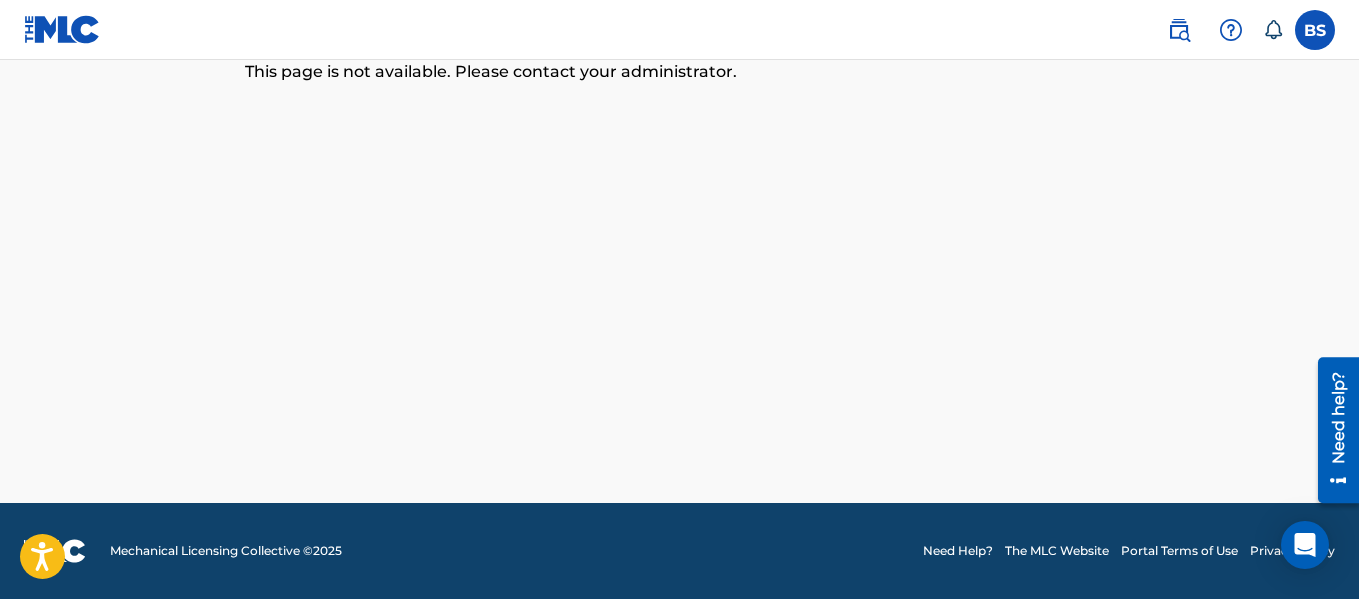 click at bounding box center [1315, 30] 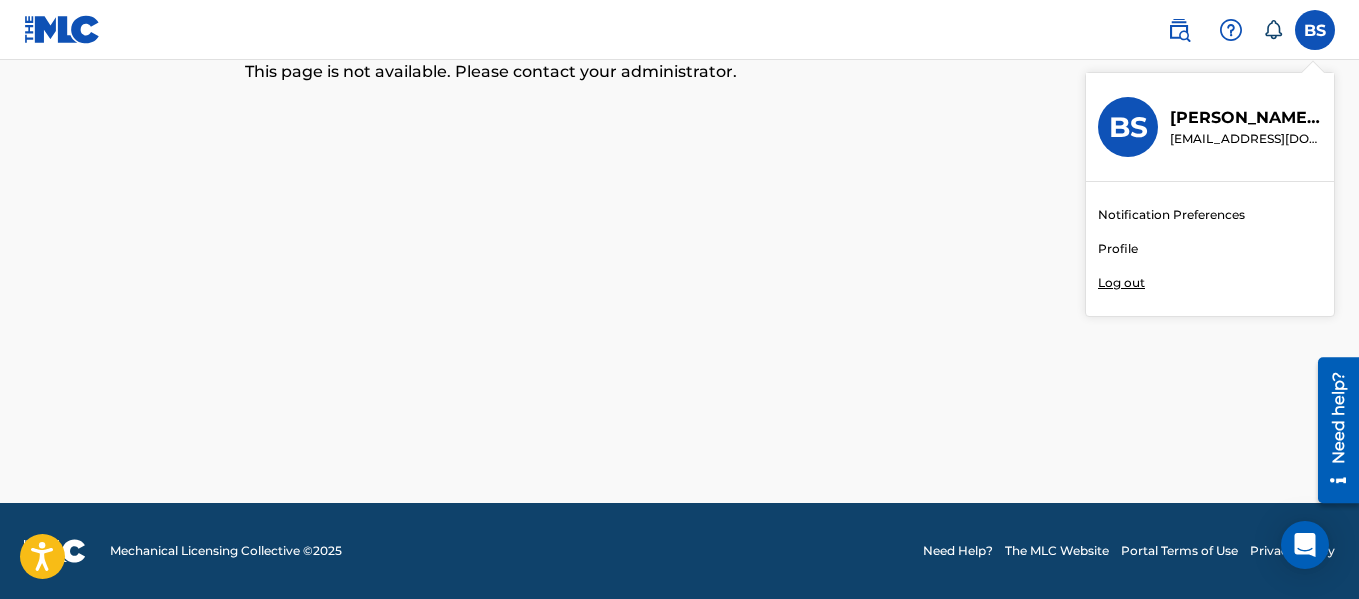 click on "Profile" at bounding box center (1118, 249) 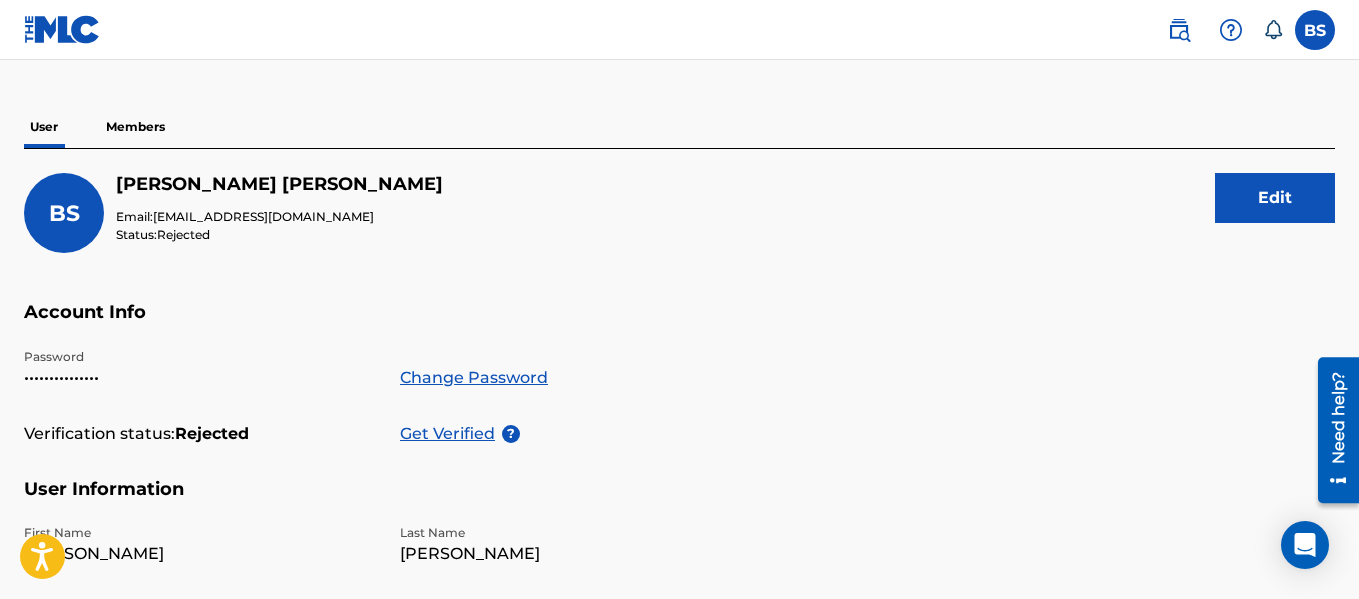 scroll, scrollTop: 0, scrollLeft: 0, axis: both 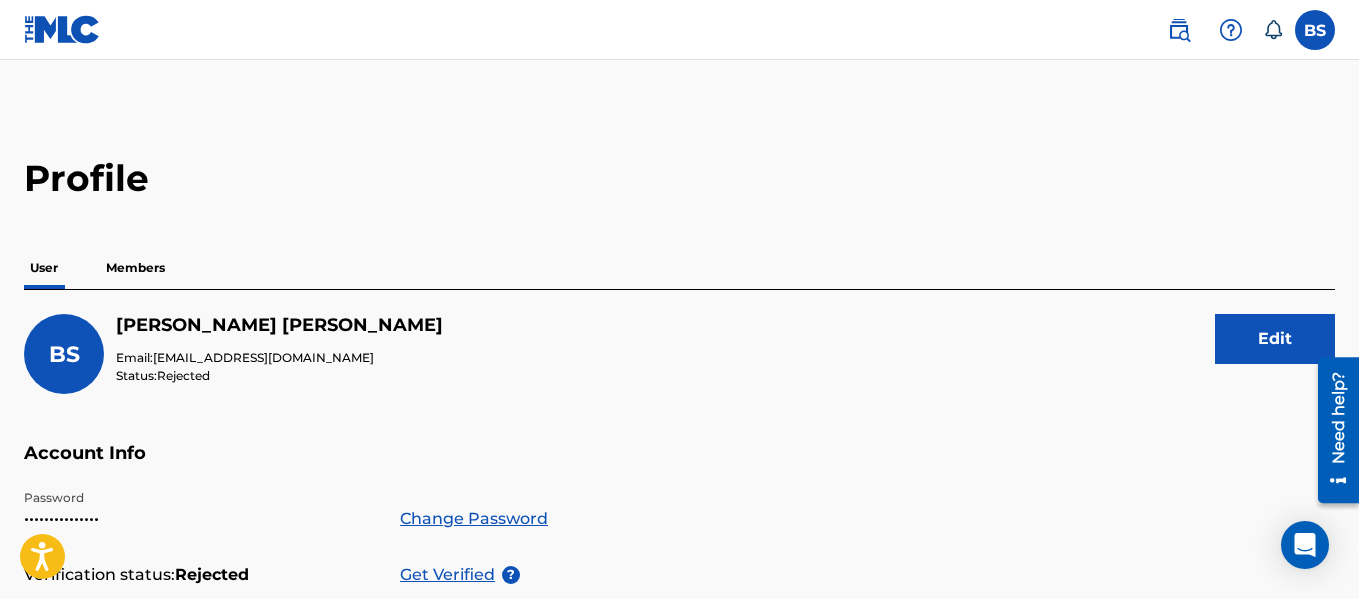click at bounding box center [1315, 30] 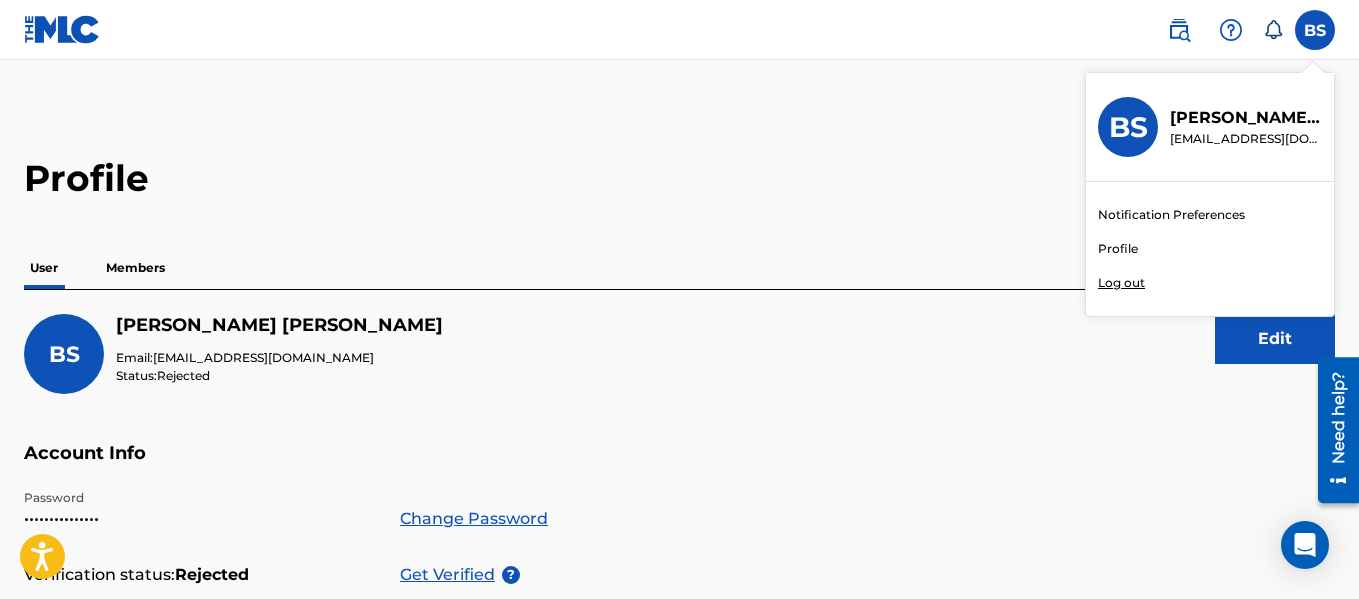 click on "Profile" at bounding box center (1118, 249) 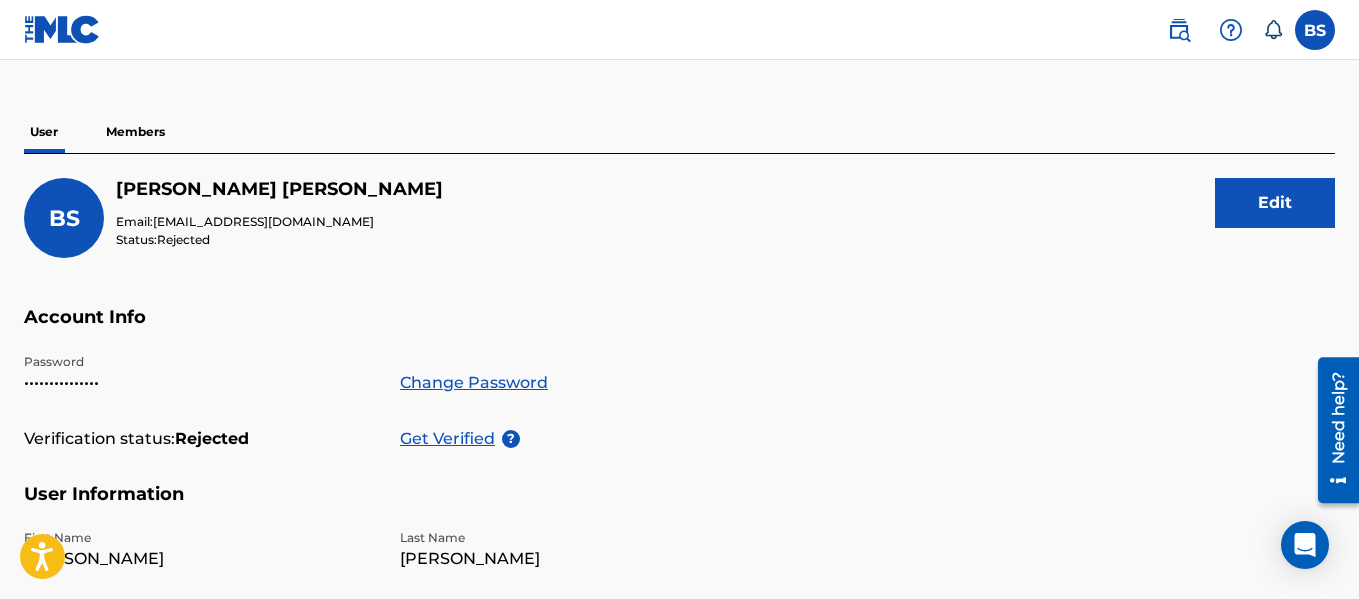 scroll, scrollTop: 118, scrollLeft: 0, axis: vertical 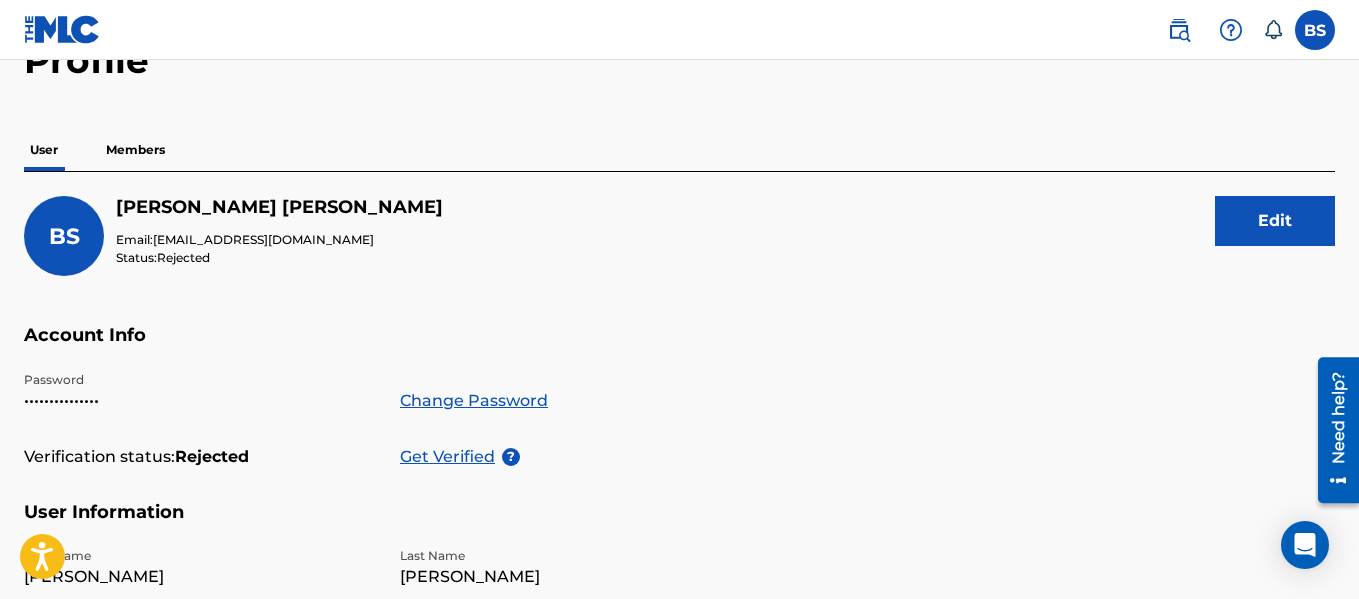 click on "Get Verified" at bounding box center [451, 457] 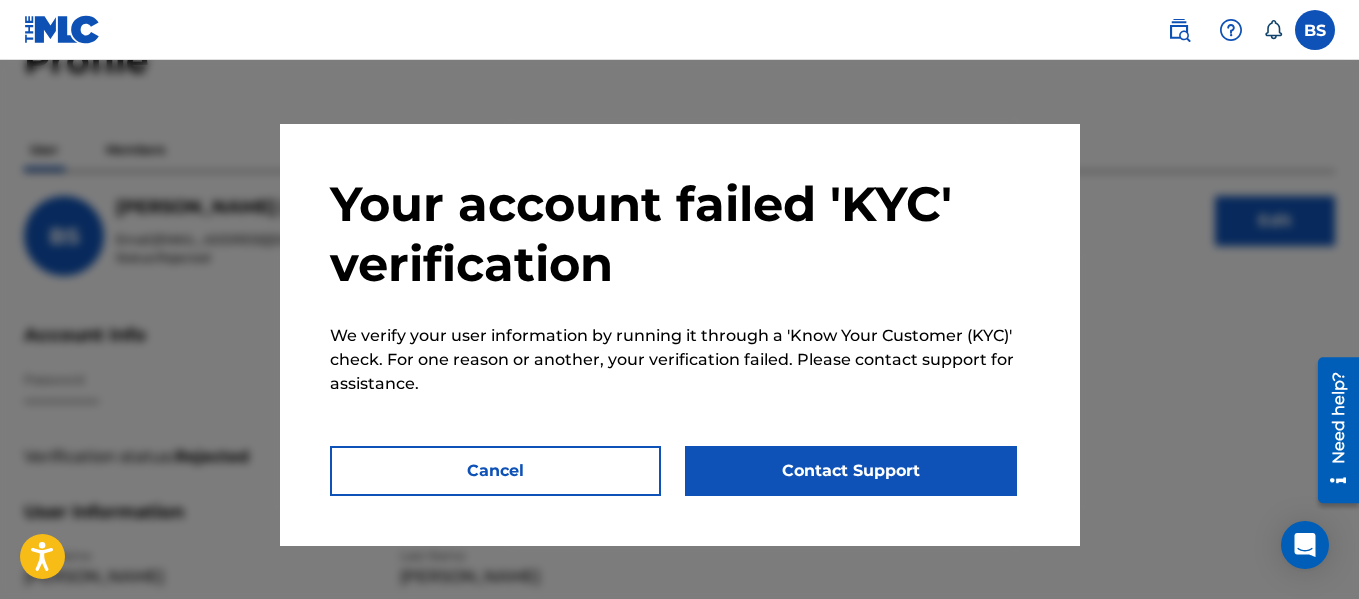 click on "Cancel" at bounding box center (496, 471) 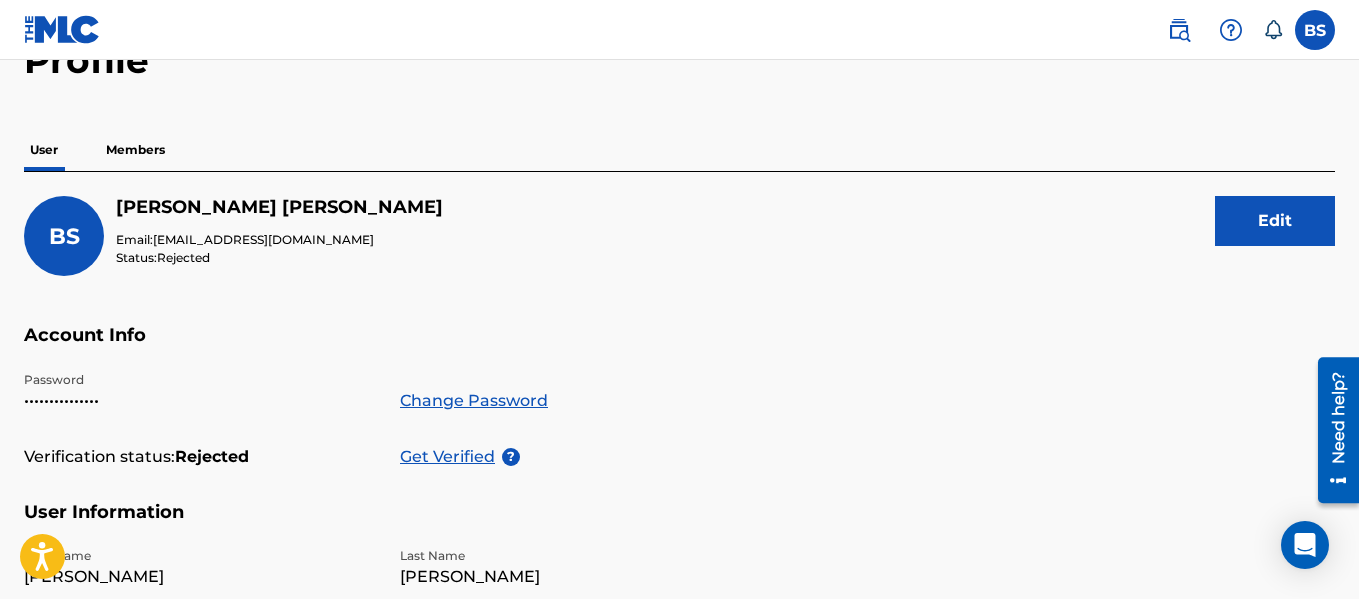 click on "Get Verified" at bounding box center [451, 457] 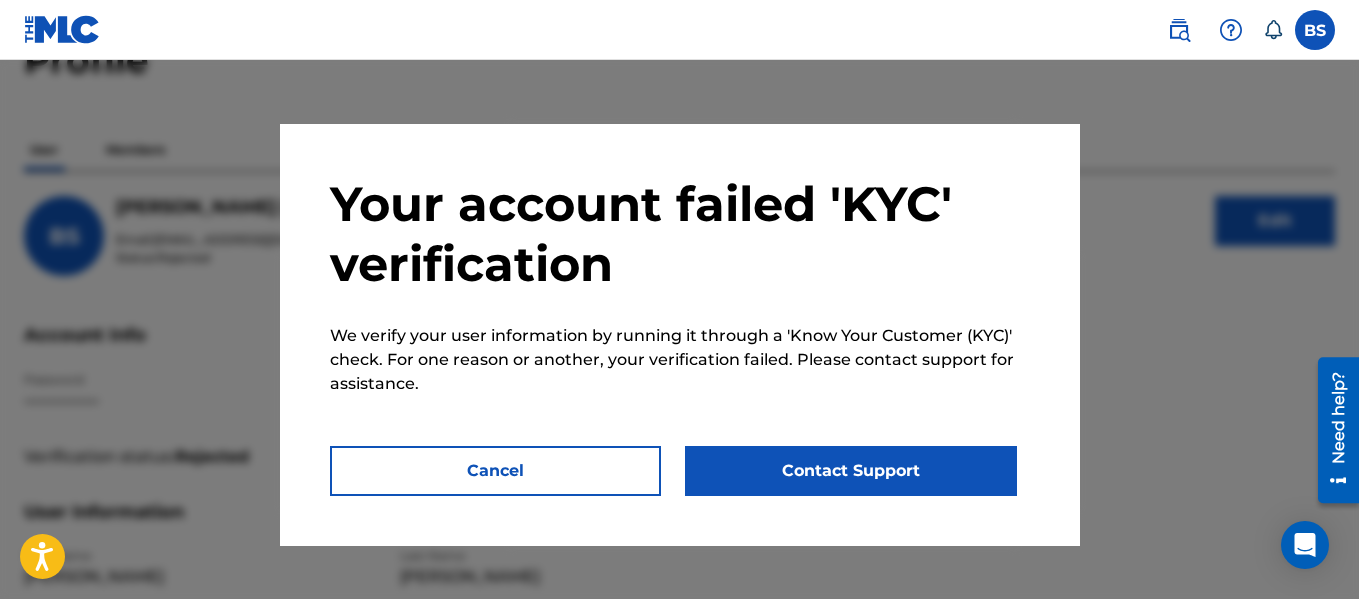 click on "Contact Support" at bounding box center [851, 471] 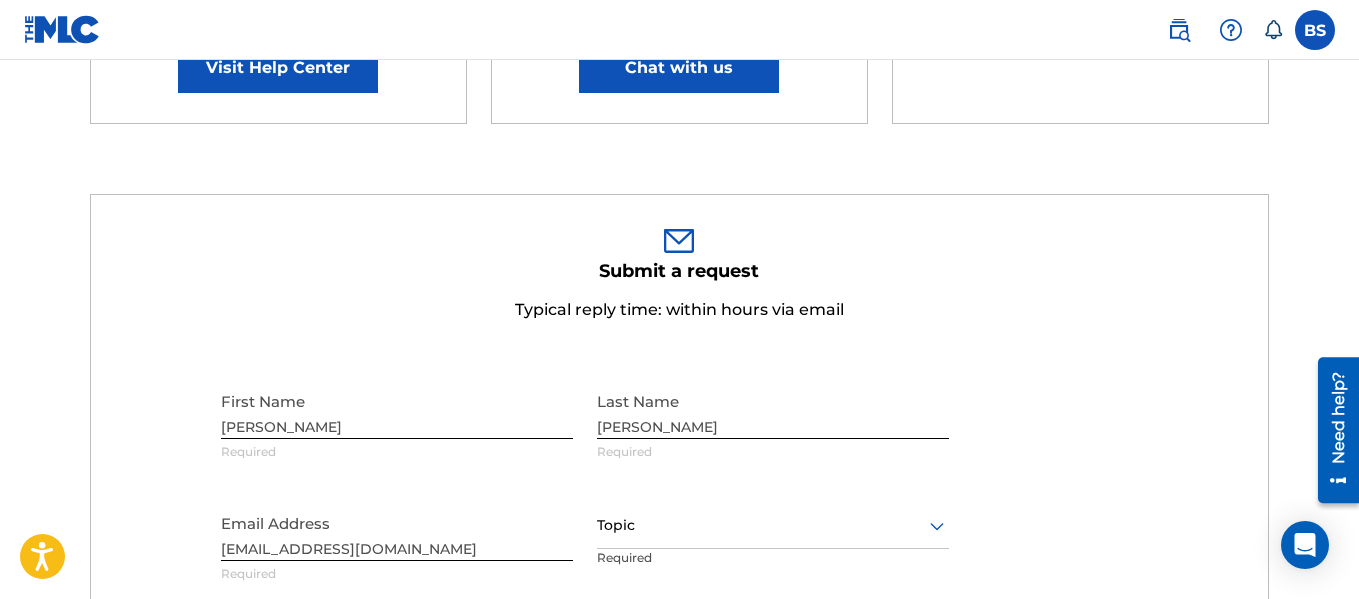 scroll, scrollTop: 497, scrollLeft: 0, axis: vertical 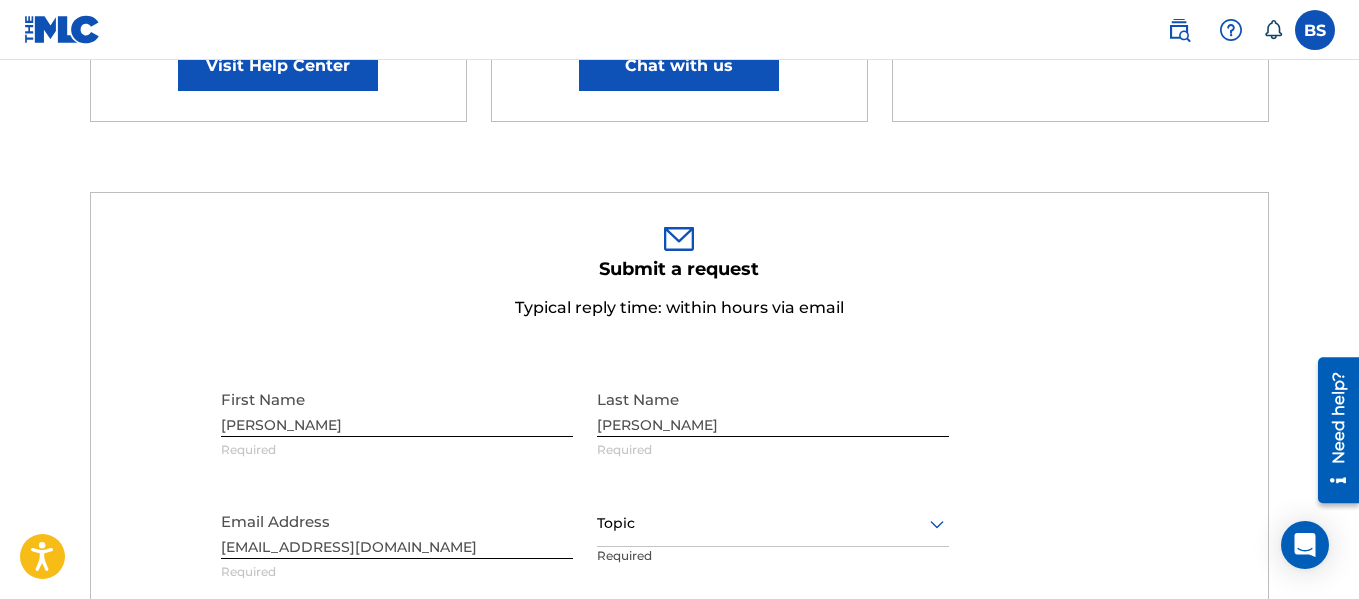 click on "Visit Help Center" at bounding box center [278, 66] 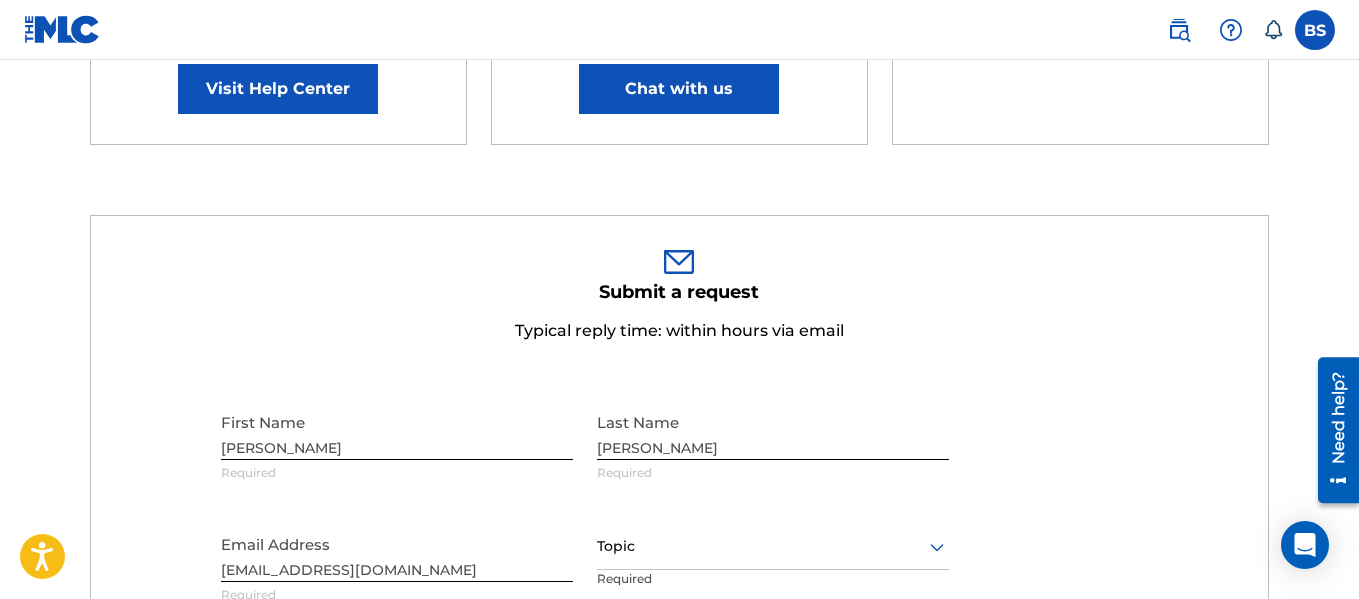 scroll, scrollTop: 208, scrollLeft: 0, axis: vertical 